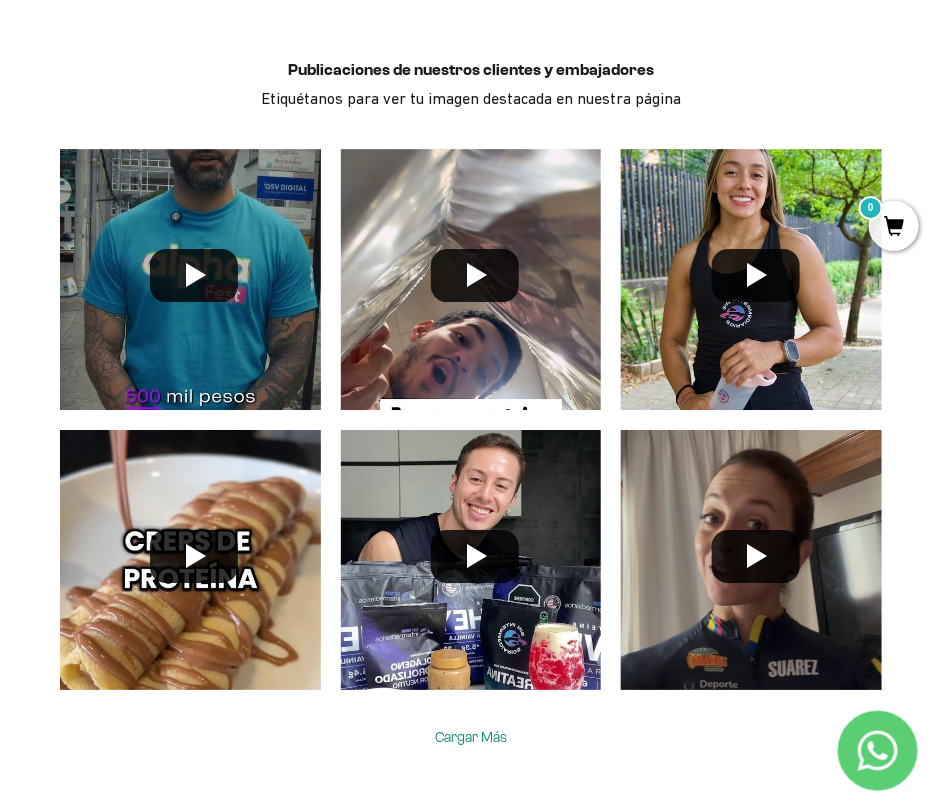 scroll, scrollTop: 5203, scrollLeft: 0, axis: vertical 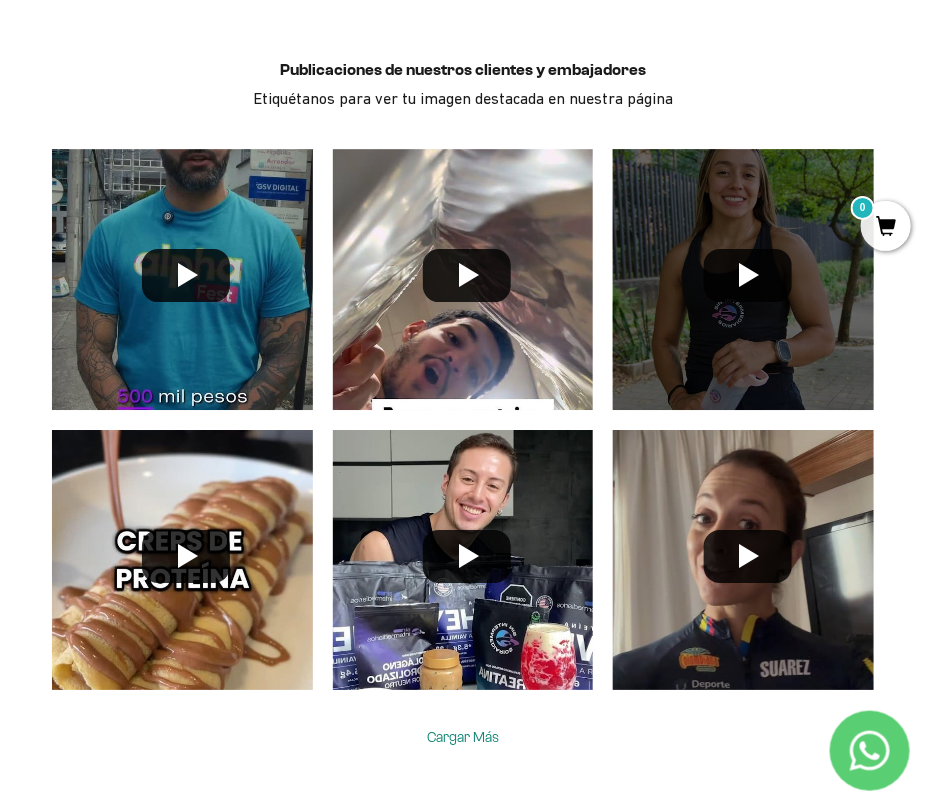 click at bounding box center (743, 279) 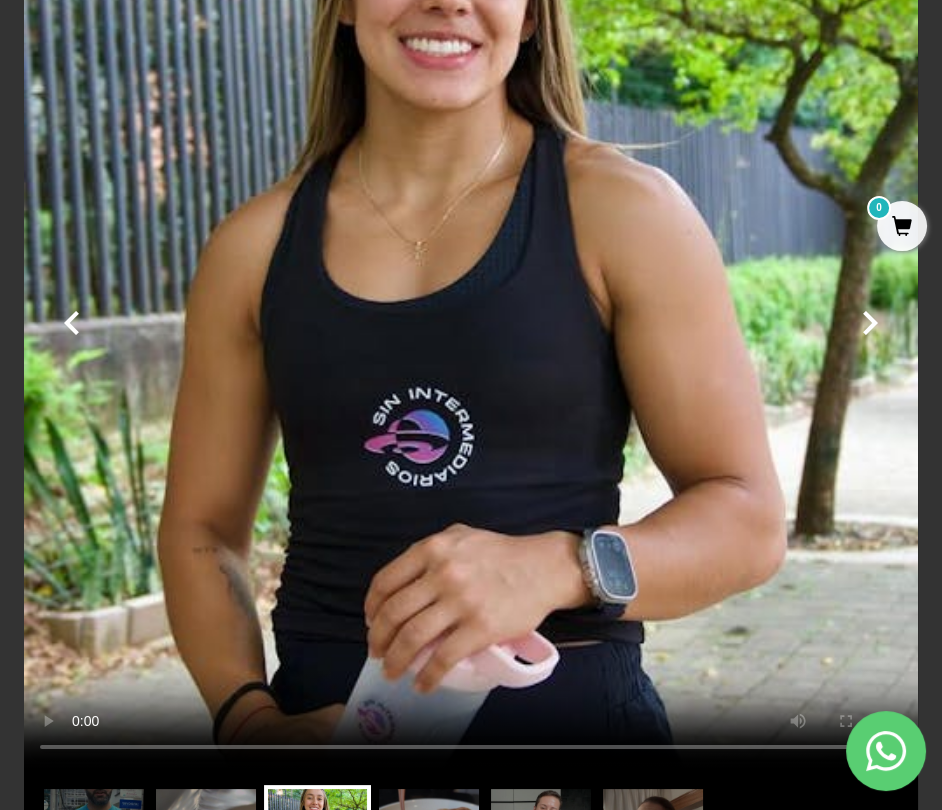 scroll, scrollTop: 299, scrollLeft: 0, axis: vertical 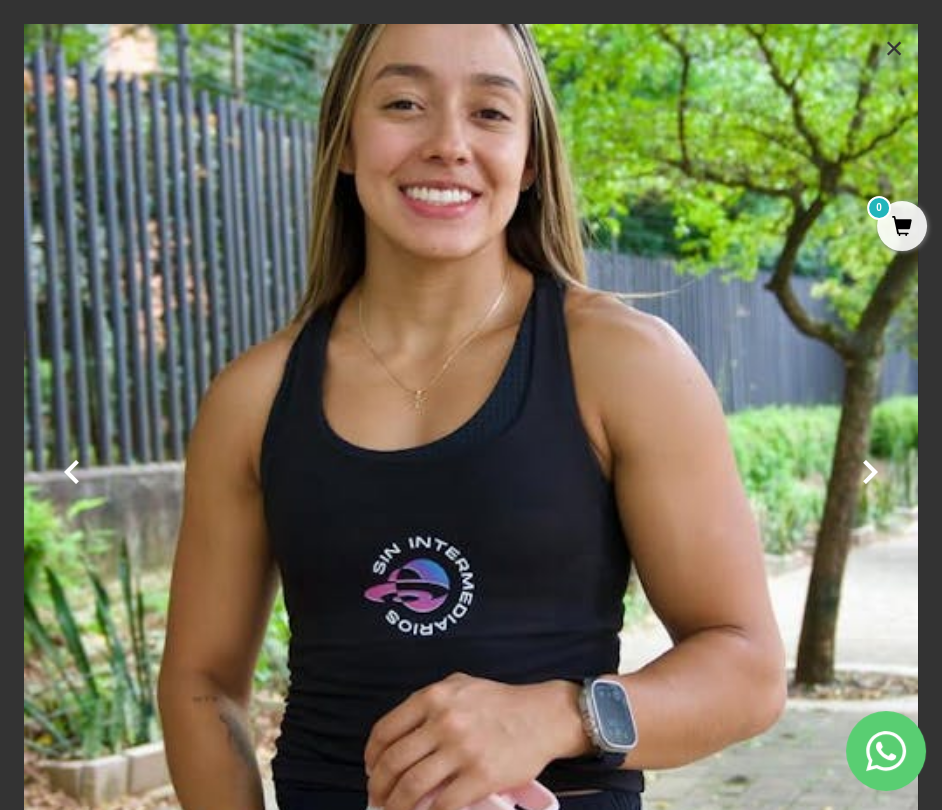 click on "×" at bounding box center [894, 48] 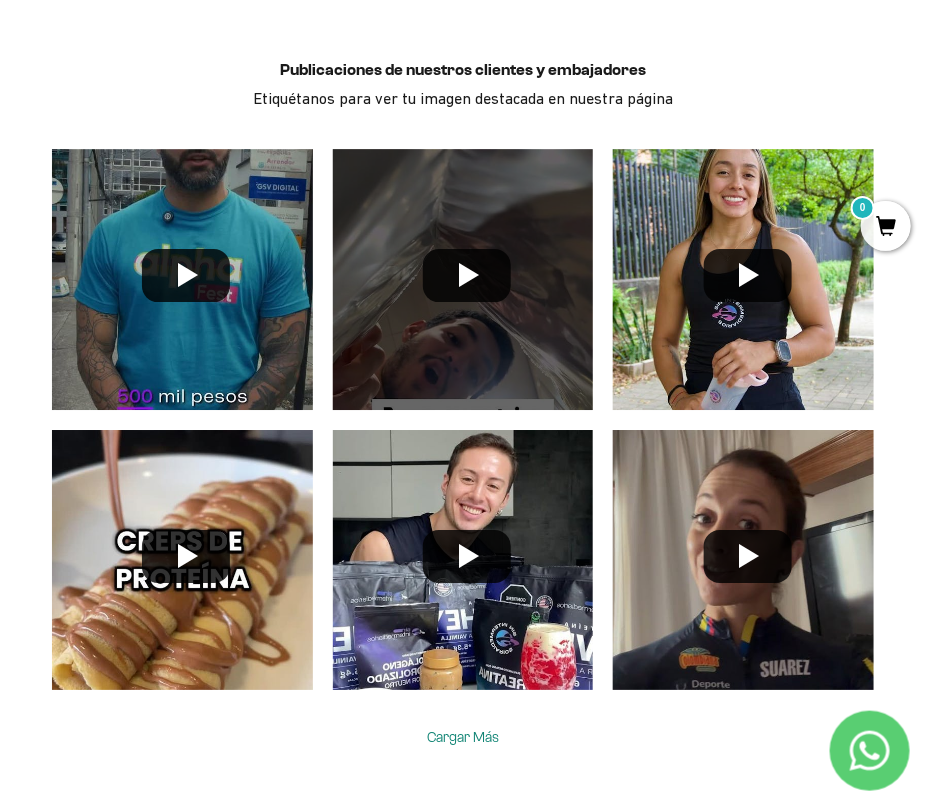 click at bounding box center [463, 279] 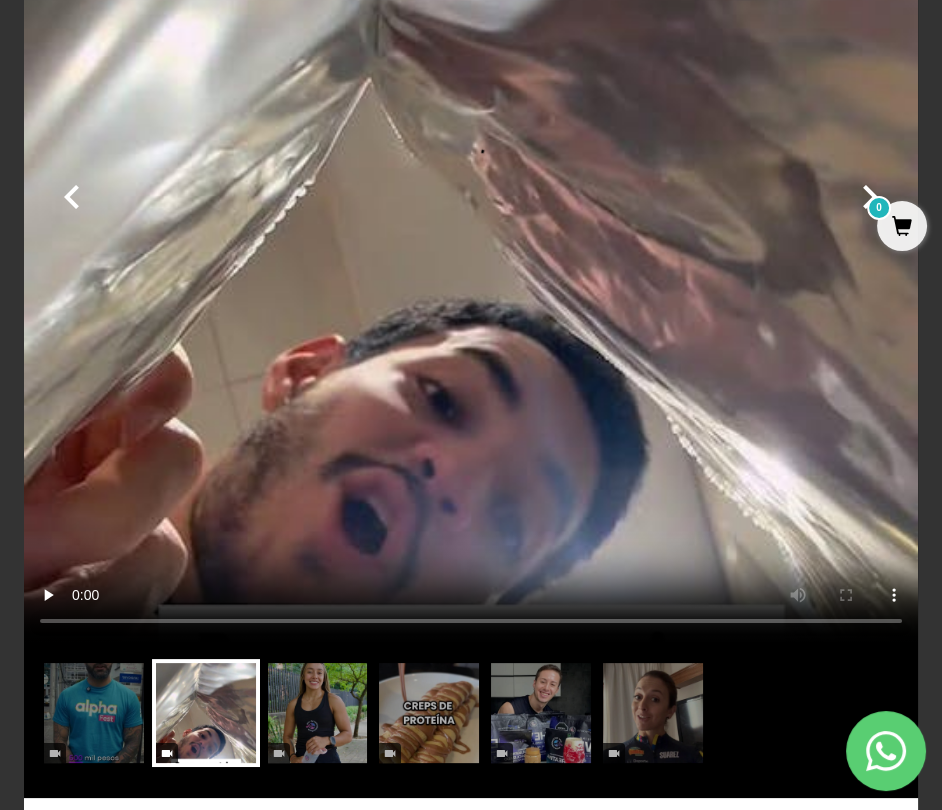 scroll, scrollTop: 400, scrollLeft: 0, axis: vertical 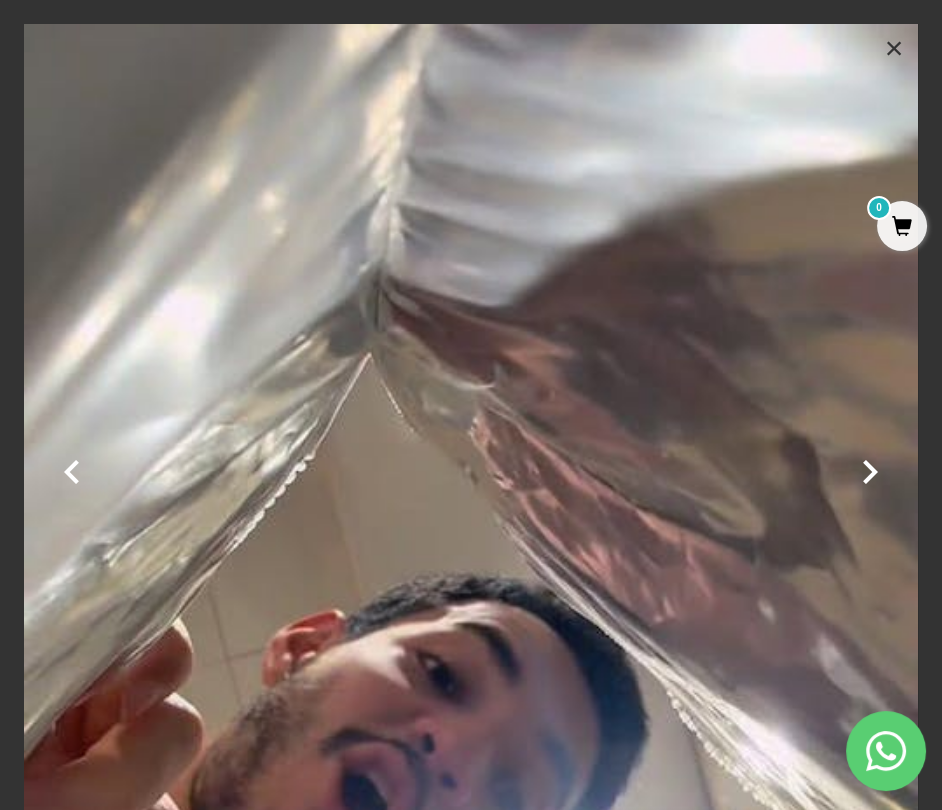 click on "×" at bounding box center (894, 48) 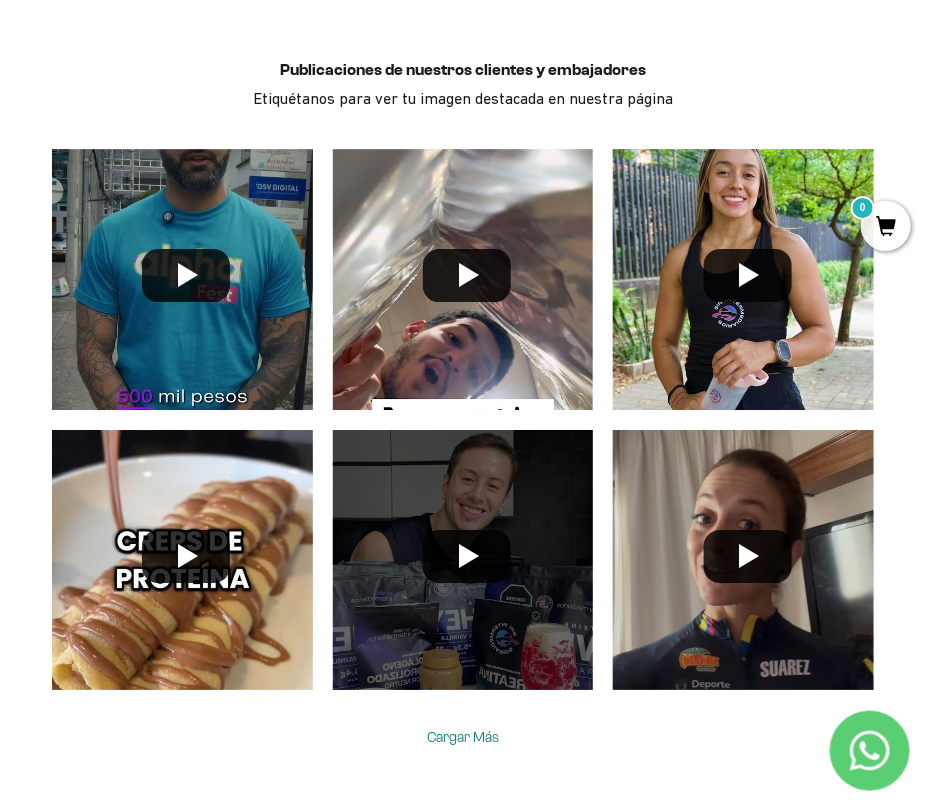 click at bounding box center (463, 560) 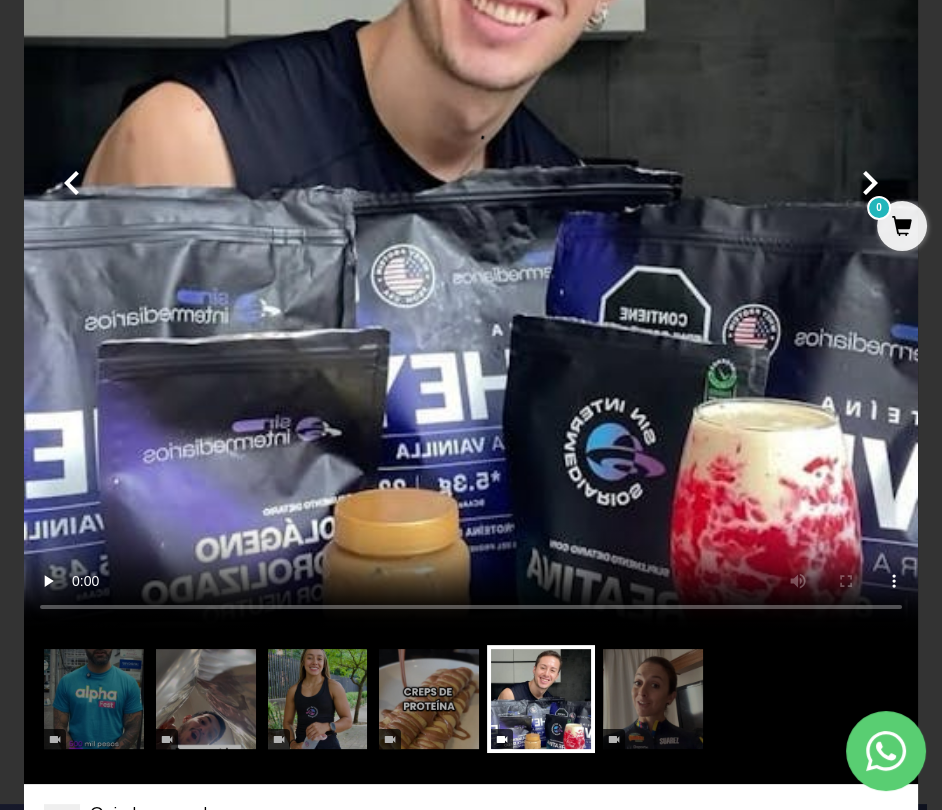 scroll, scrollTop: 299, scrollLeft: 0, axis: vertical 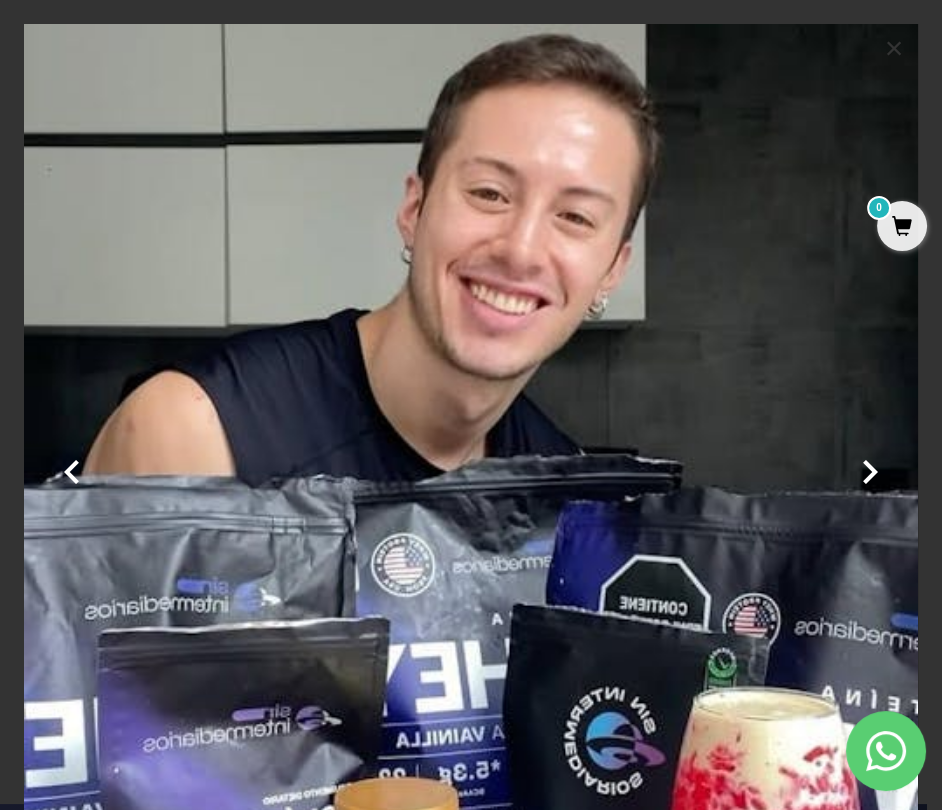 click on "×" at bounding box center [894, 48] 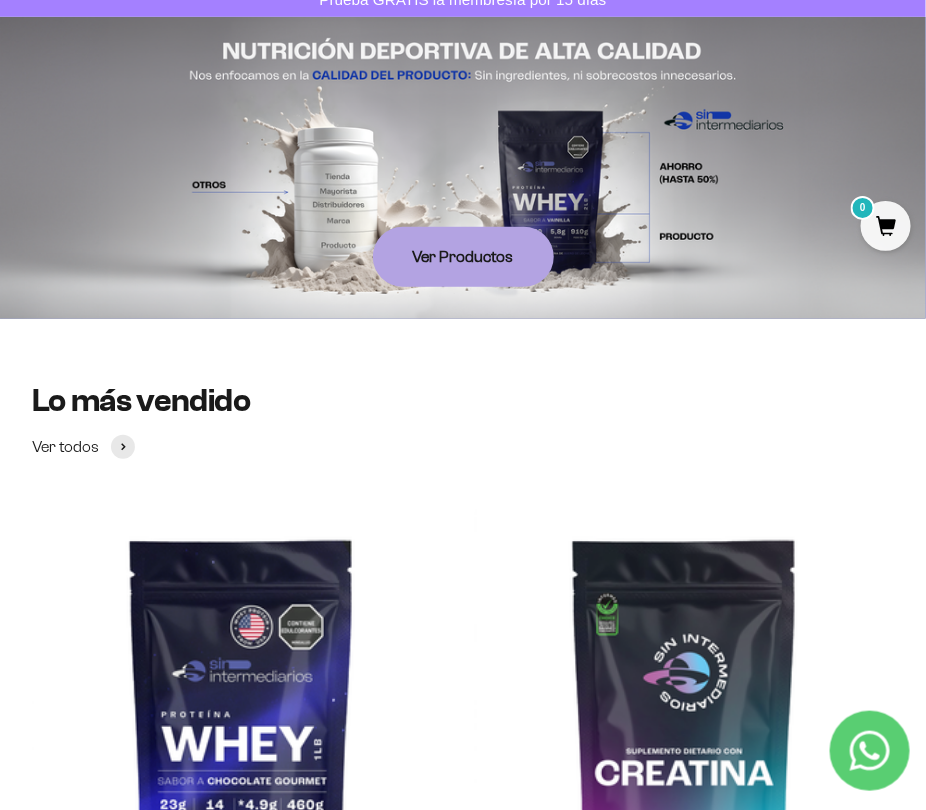 scroll, scrollTop: 0, scrollLeft: 0, axis: both 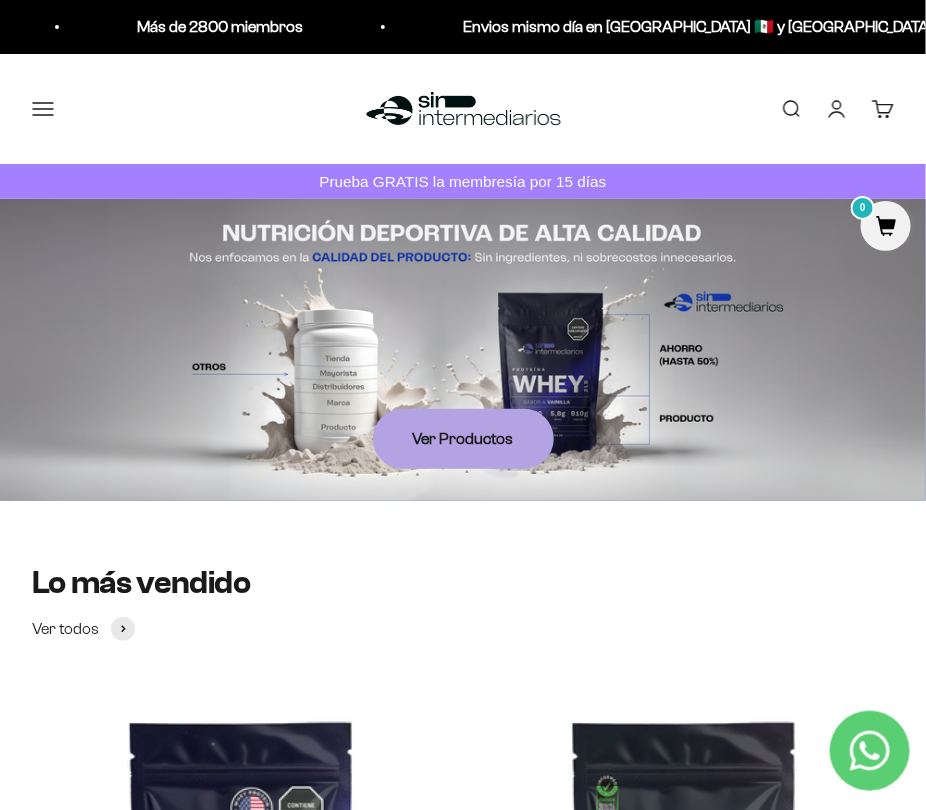 click on "Menú" at bounding box center [43, 109] 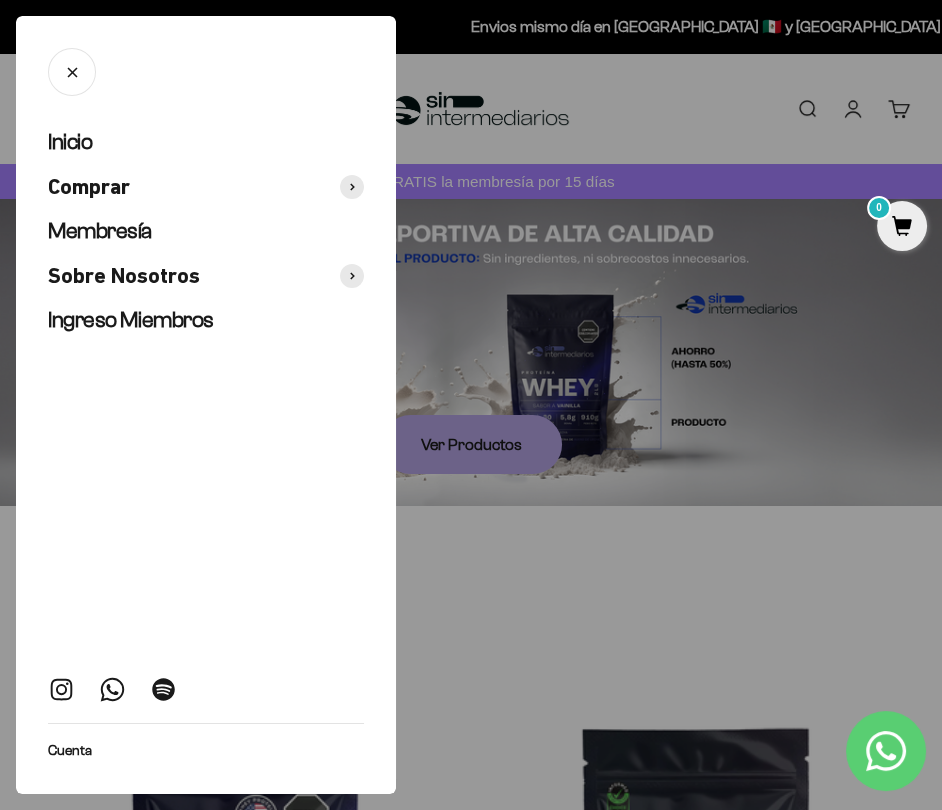 click at bounding box center (471, 405) 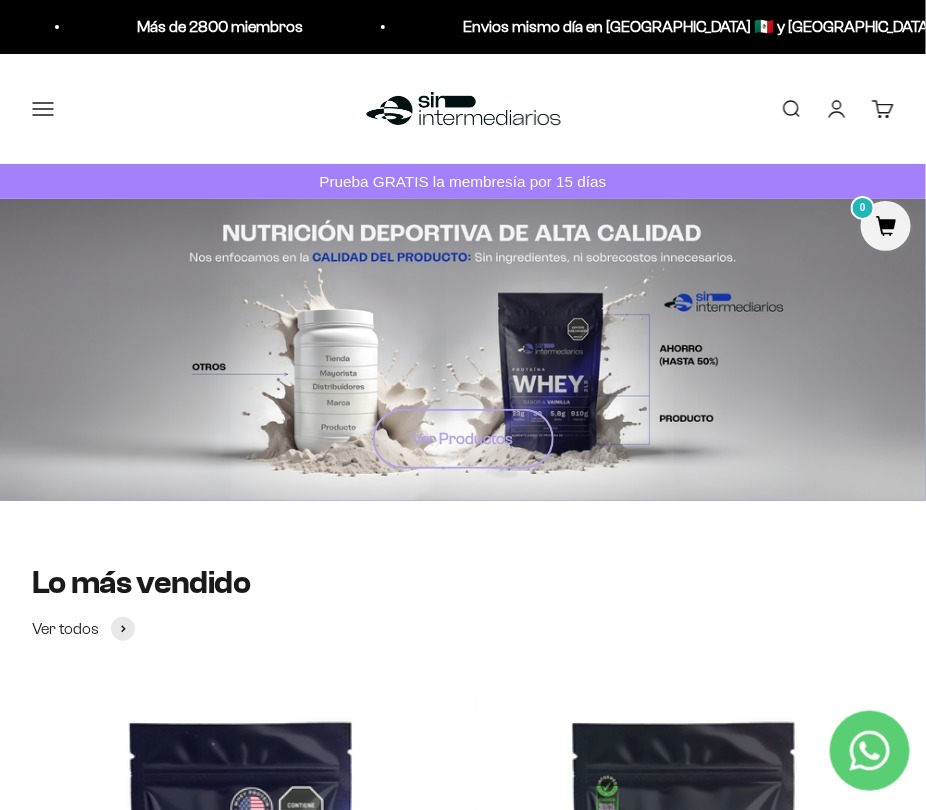 click on "Ver Productos" at bounding box center [463, 439] 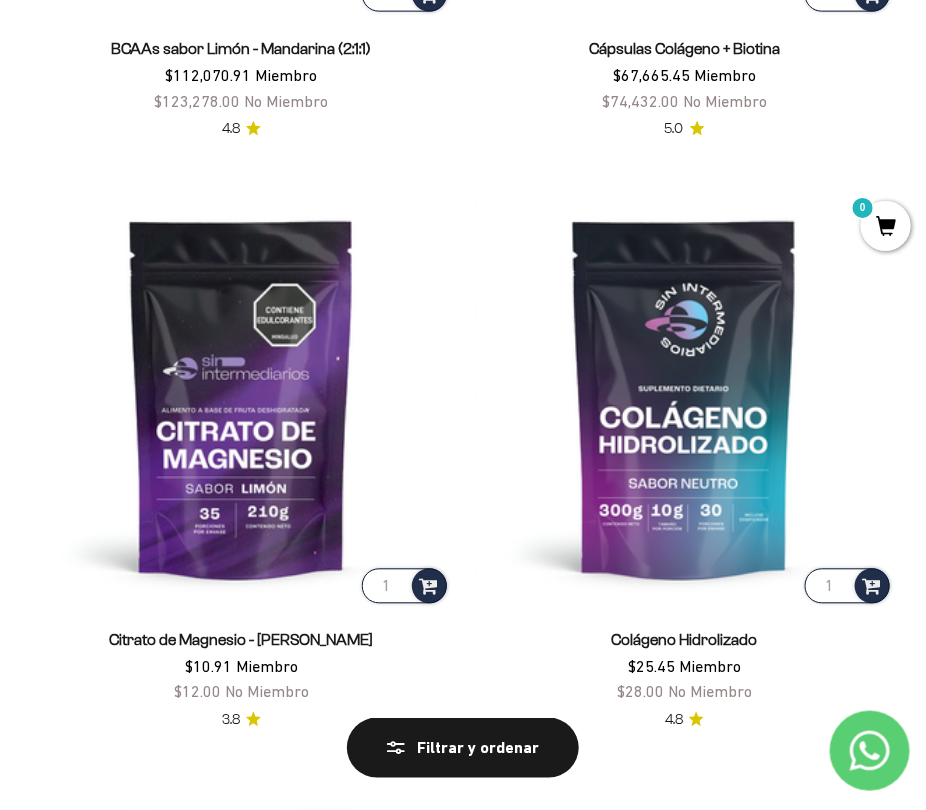 scroll, scrollTop: 799, scrollLeft: 0, axis: vertical 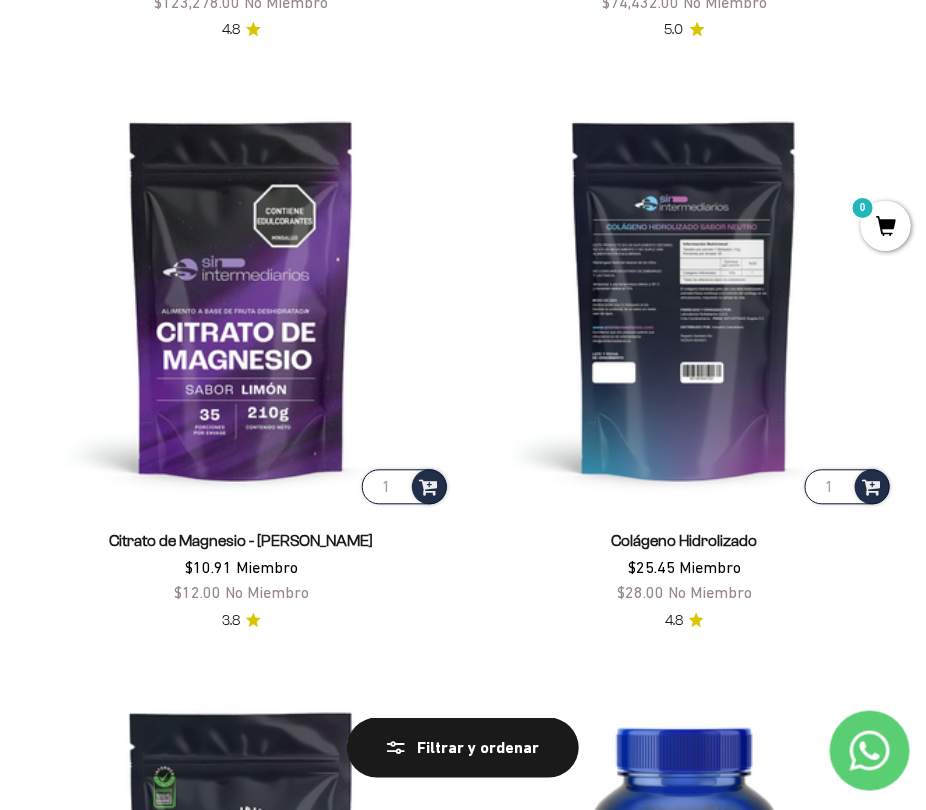 click at bounding box center [684, 299] 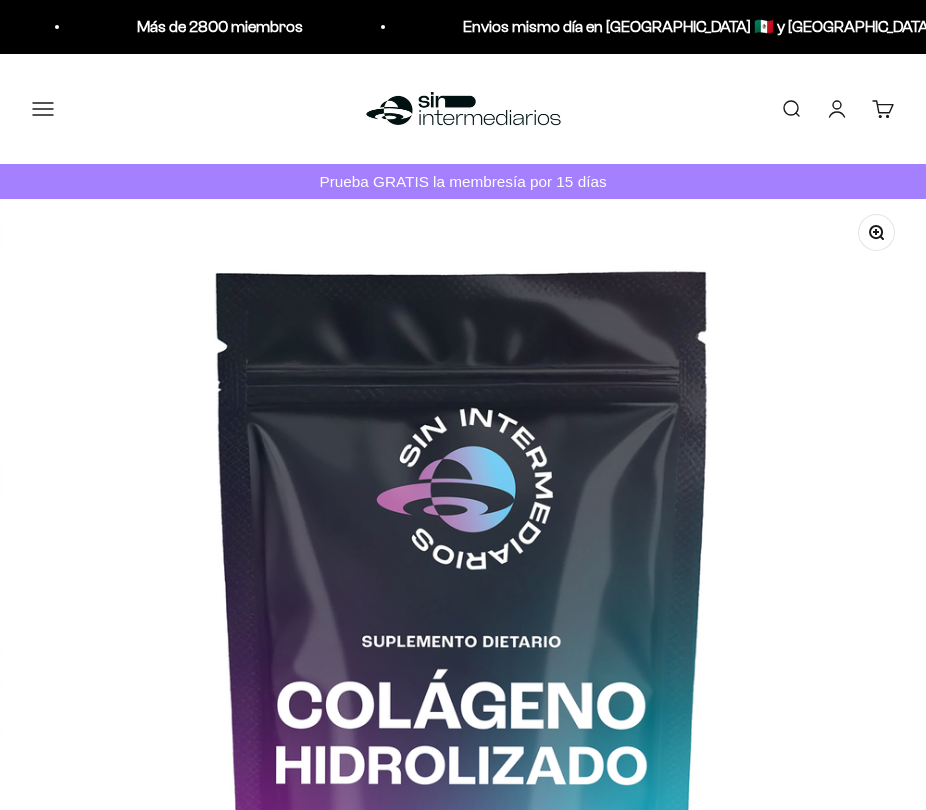 scroll, scrollTop: 0, scrollLeft: 0, axis: both 